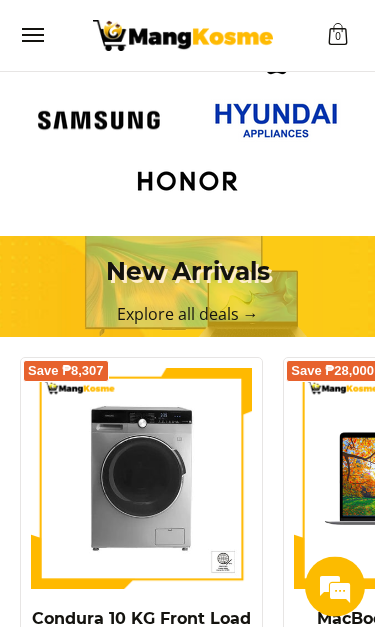 scroll, scrollTop: 0, scrollLeft: 335, axis: horizontal 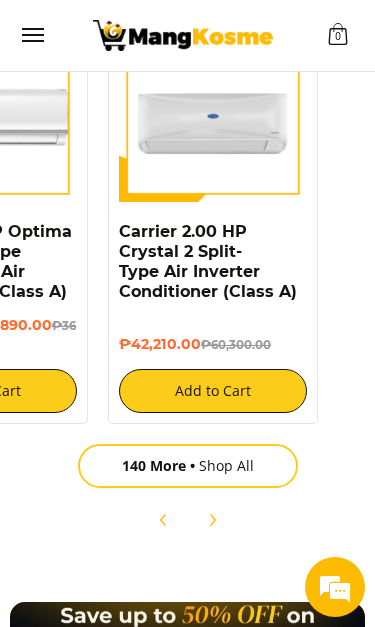click on "140 More Shop All" at bounding box center (188, 466) 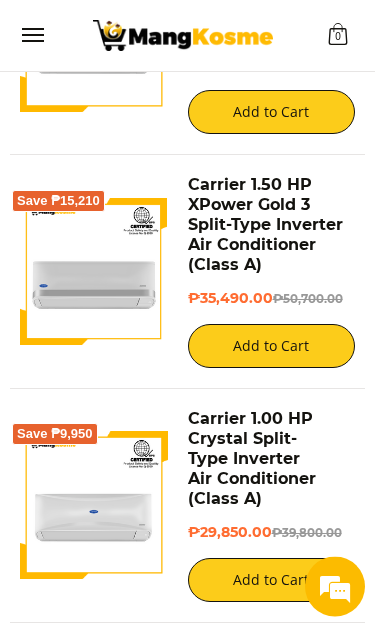 scroll, scrollTop: 1818, scrollLeft: 0, axis: vertical 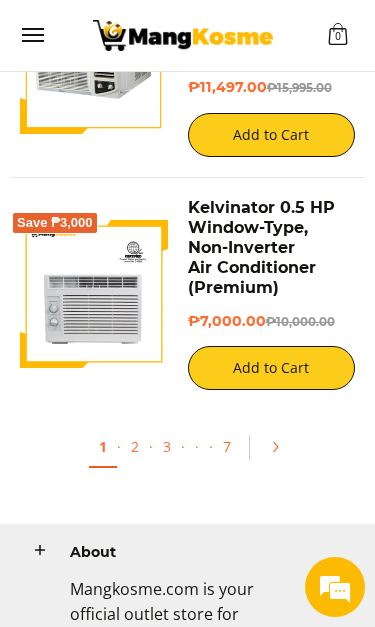 click on "2" at bounding box center (135, 446) 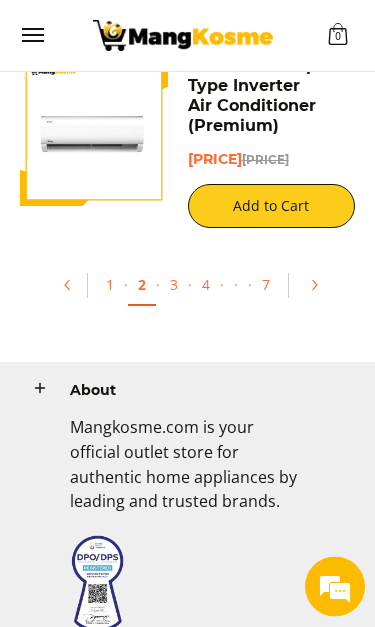 scroll, scrollTop: 5907, scrollLeft: 0, axis: vertical 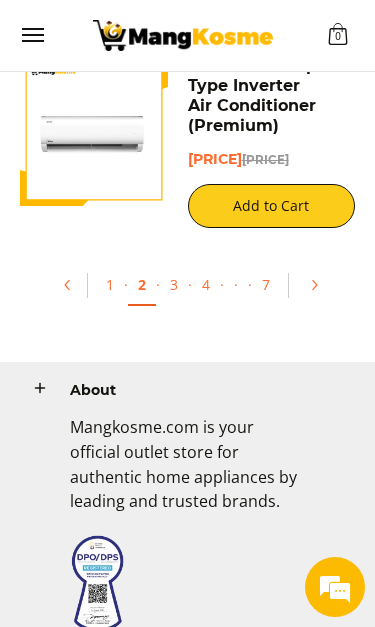 click on "3" at bounding box center [174, 284] 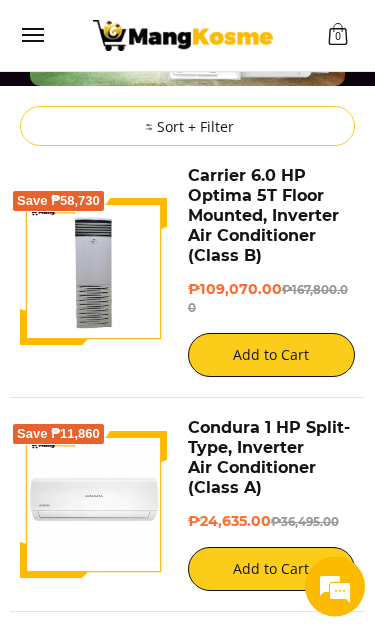 scroll, scrollTop: 224, scrollLeft: 0, axis: vertical 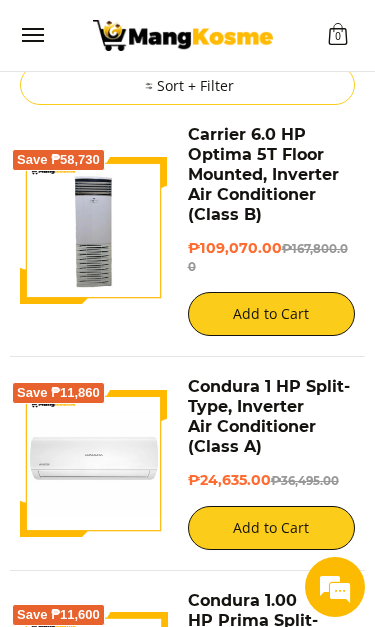click at bounding box center (94, 231) 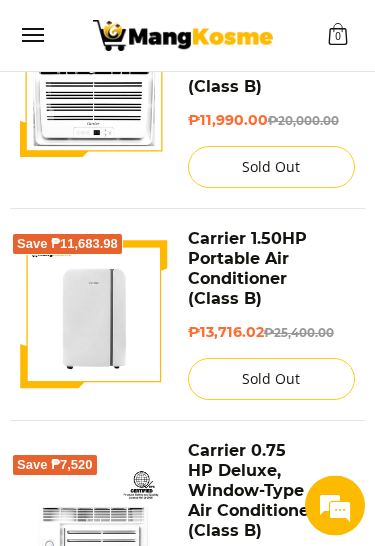 scroll, scrollTop: 5197, scrollLeft: 0, axis: vertical 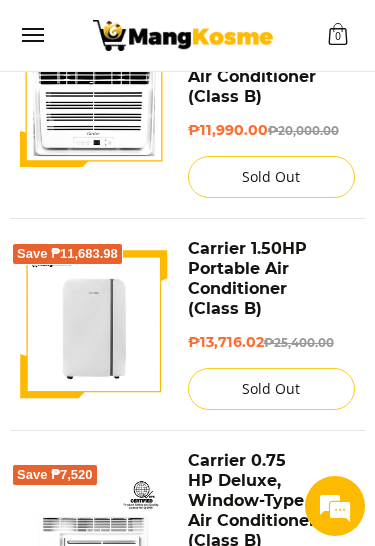 click at bounding box center [94, 325] 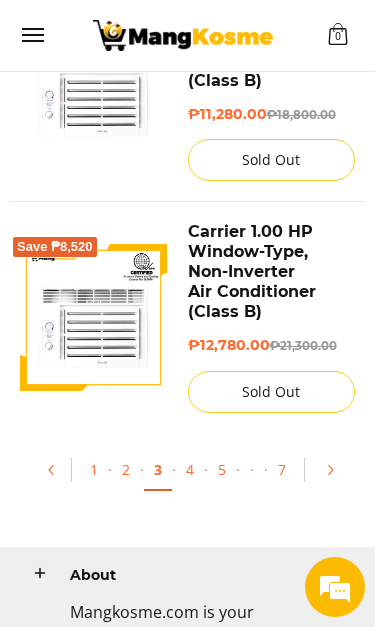 scroll, scrollTop: 5658, scrollLeft: 0, axis: vertical 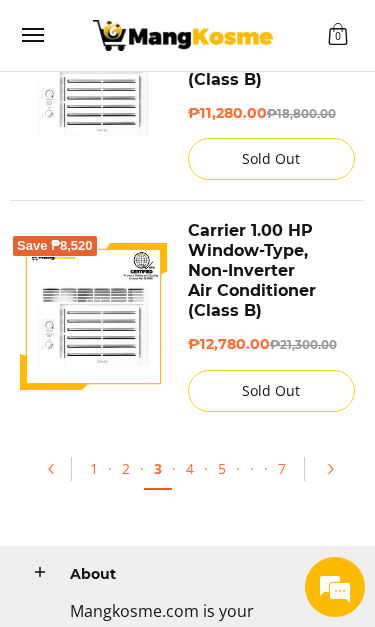 click on "4" at bounding box center [190, 468] 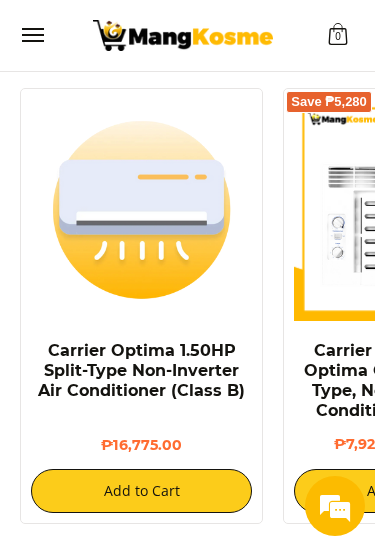 scroll, scrollTop: 2426, scrollLeft: 0, axis: vertical 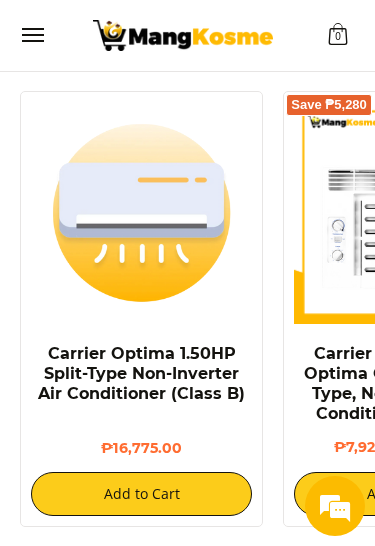 click at bounding box center [141, 212] 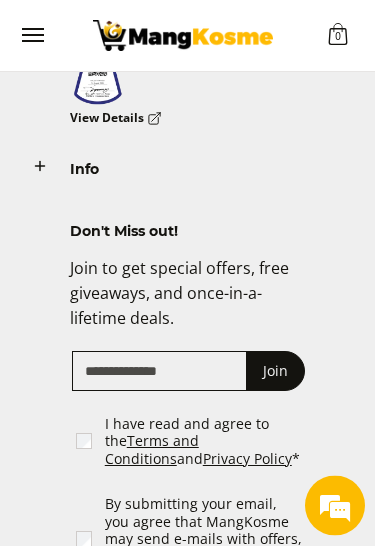 scroll, scrollTop: 2938, scrollLeft: 0, axis: vertical 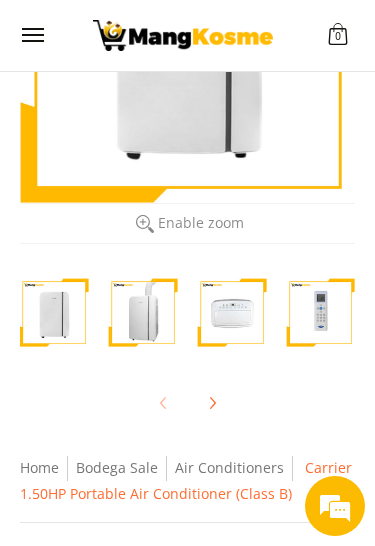 click at bounding box center [143, 312] 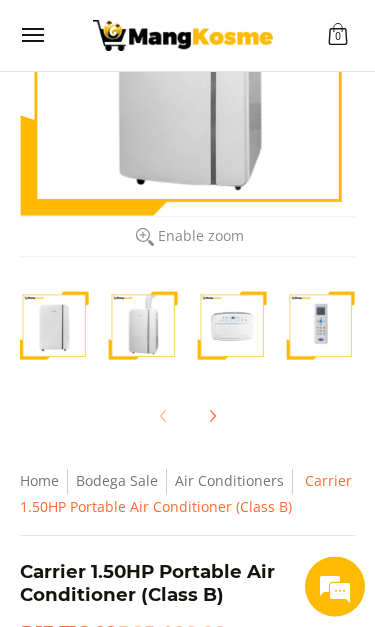 scroll, scrollTop: 268, scrollLeft: 0, axis: vertical 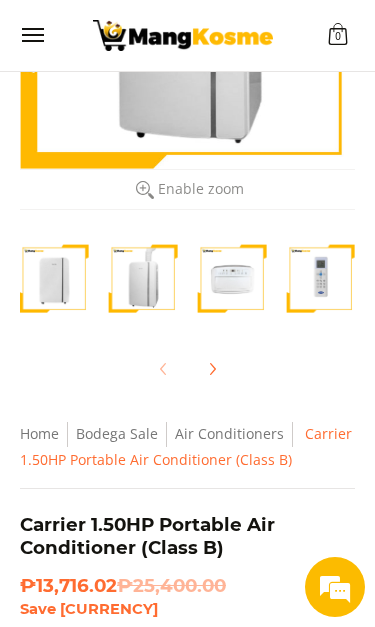 click at bounding box center (232, 278) 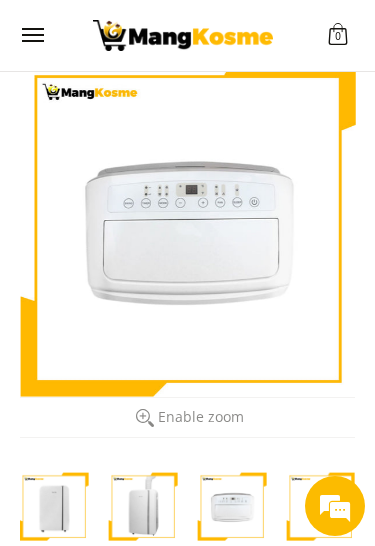 scroll, scrollTop: 0, scrollLeft: 0, axis: both 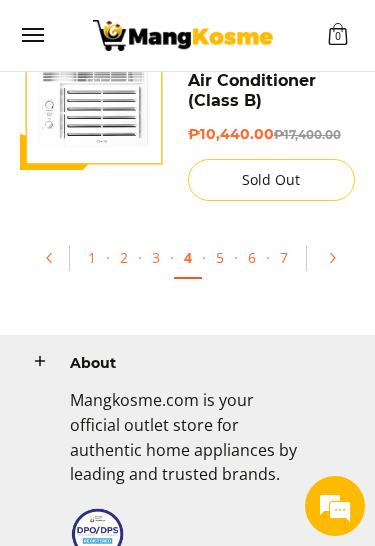 click on "5" at bounding box center [220, 257] 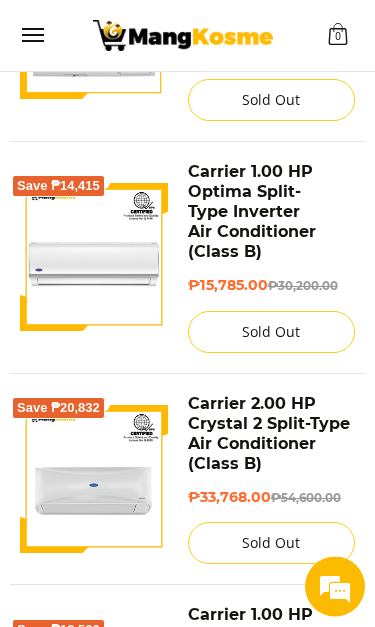 scroll, scrollTop: 2001, scrollLeft: 0, axis: vertical 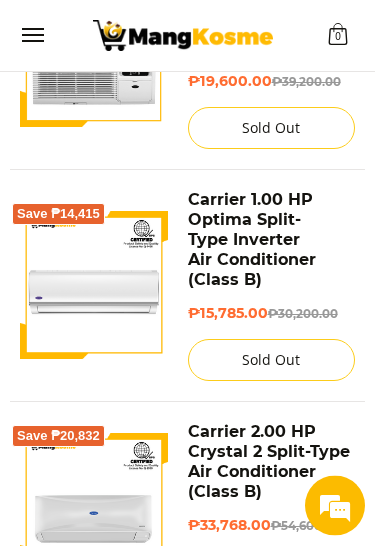 click at bounding box center (94, 286) 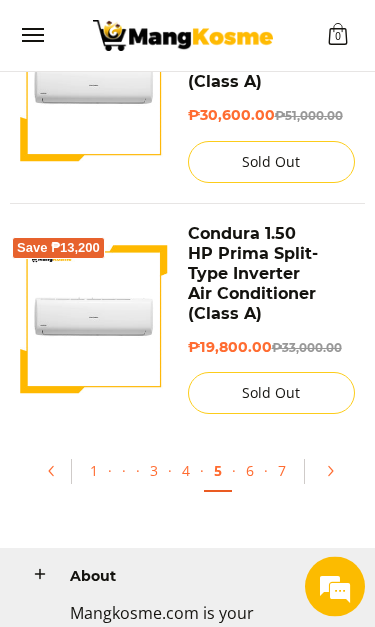 scroll, scrollTop: 5337, scrollLeft: 0, axis: vertical 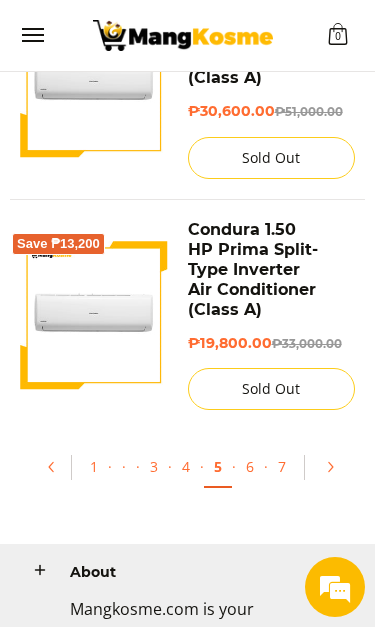 click on "6" at bounding box center (250, 466) 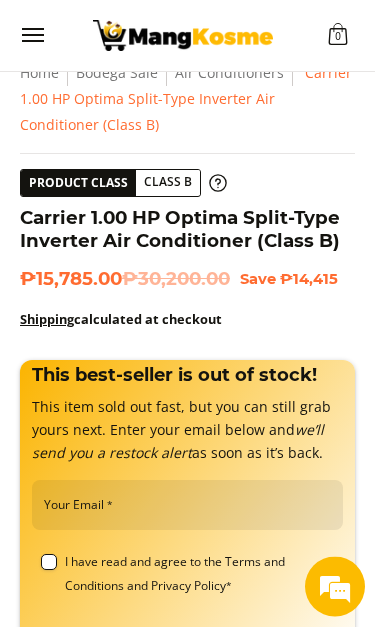 scroll, scrollTop: 629, scrollLeft: 0, axis: vertical 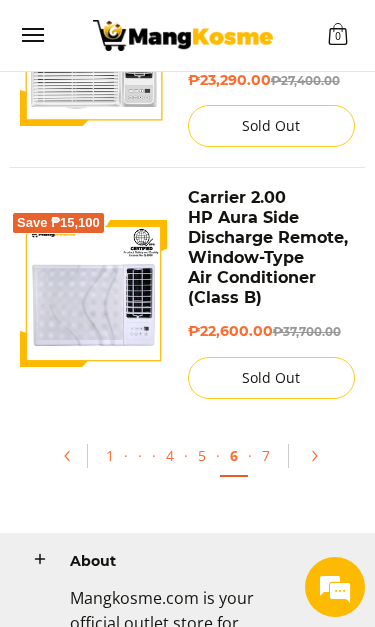 click on "7" at bounding box center [266, 455] 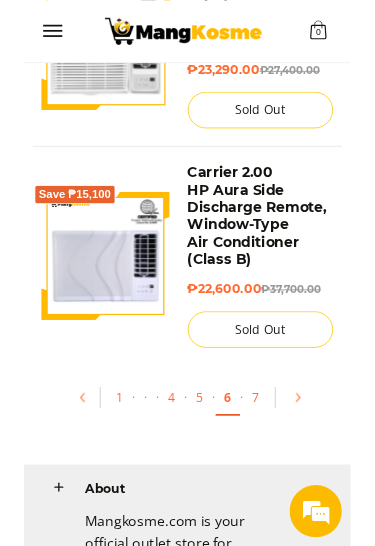 scroll, scrollTop: 5627, scrollLeft: 0, axis: vertical 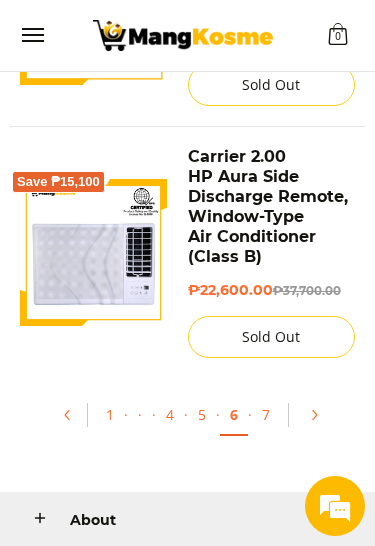 click at bounding box center (32, 35) 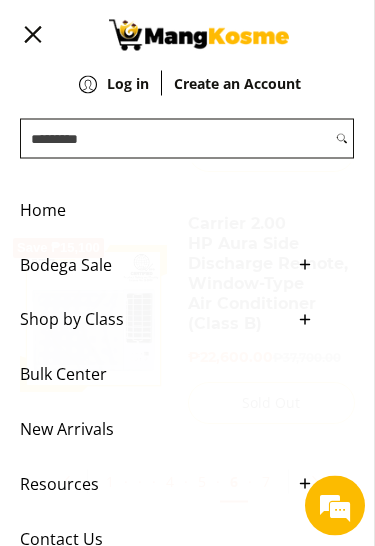 scroll, scrollTop: 5555, scrollLeft: 0, axis: vertical 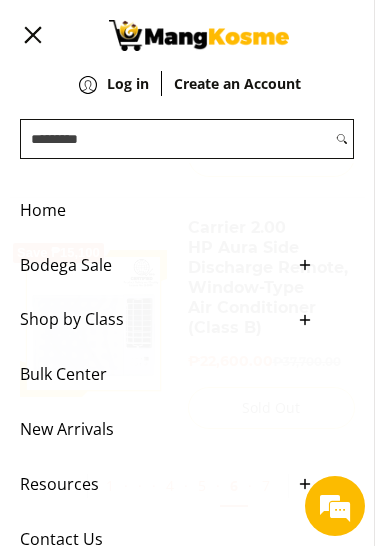 click on "Shop by Class" at bounding box center [152, 319] 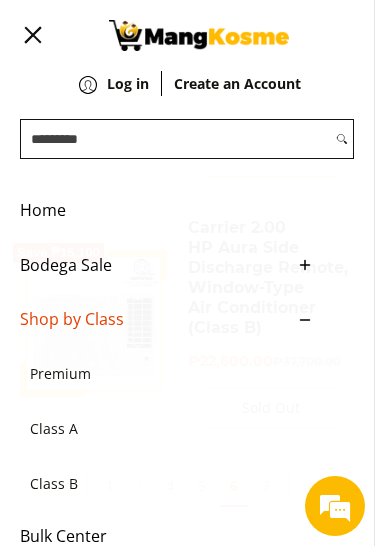 click on "Class B" at bounding box center [157, 484] 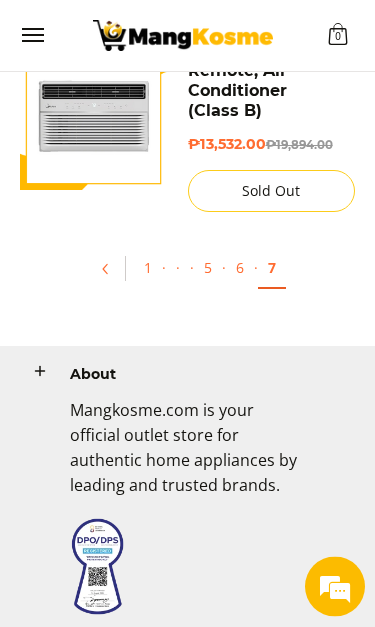 scroll, scrollTop: 811, scrollLeft: 0, axis: vertical 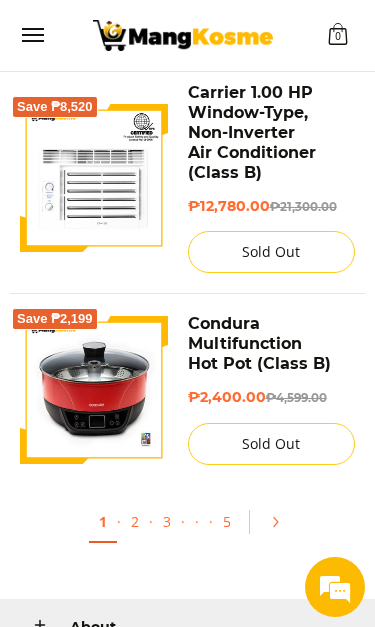 click on "2" at bounding box center (135, 521) 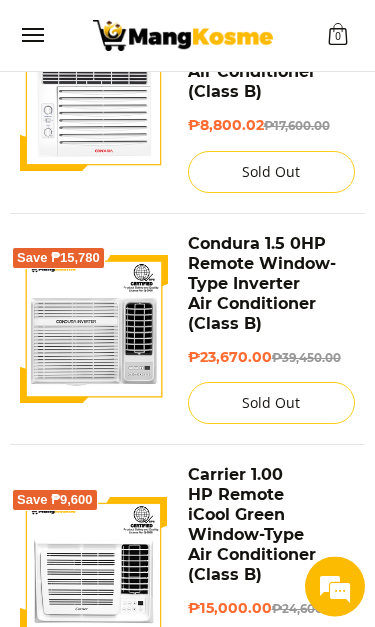 scroll, scrollTop: 2262, scrollLeft: 0, axis: vertical 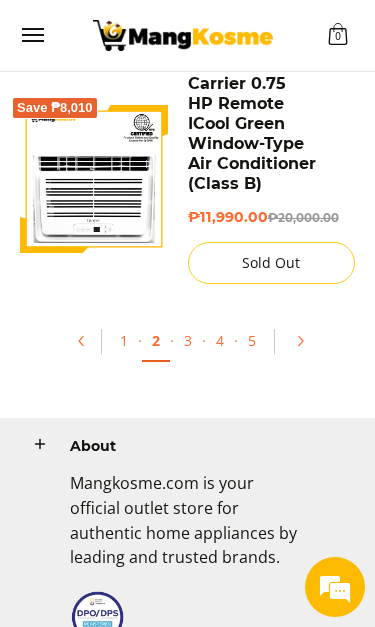 click on "3" at bounding box center [188, 340] 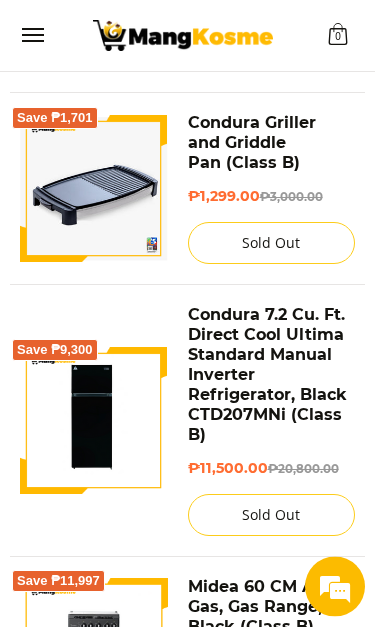 scroll, scrollTop: 2473, scrollLeft: 0, axis: vertical 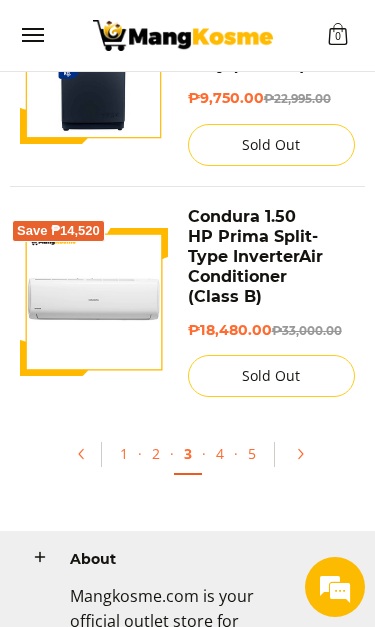 click on "4" at bounding box center [220, 453] 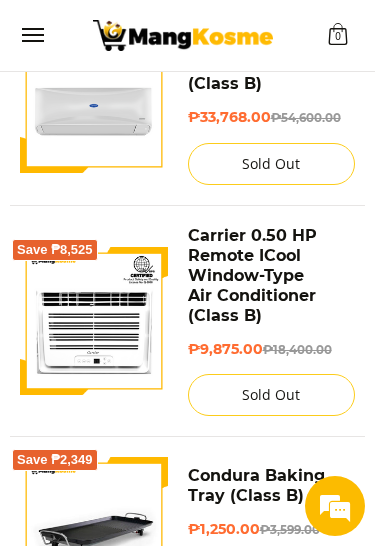 scroll, scrollTop: 3435, scrollLeft: 0, axis: vertical 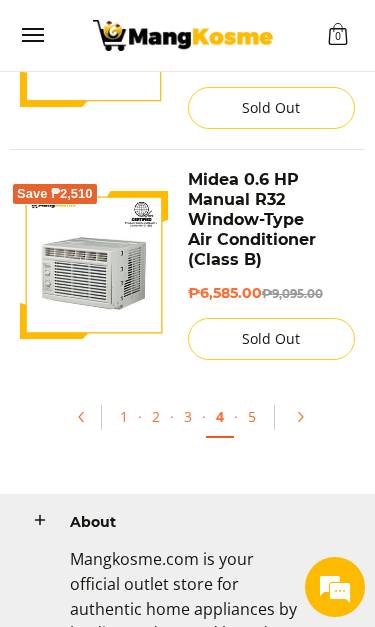 click on "5" at bounding box center [252, 416] 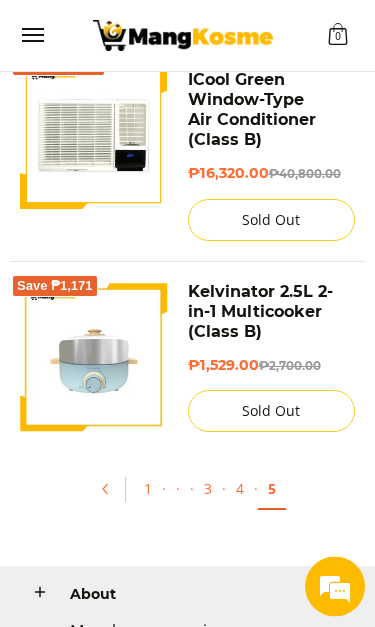 scroll, scrollTop: 3444, scrollLeft: 0, axis: vertical 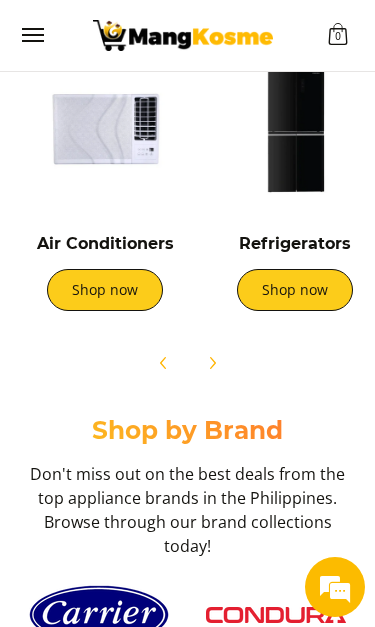 click on "Shop now" at bounding box center [105, 290] 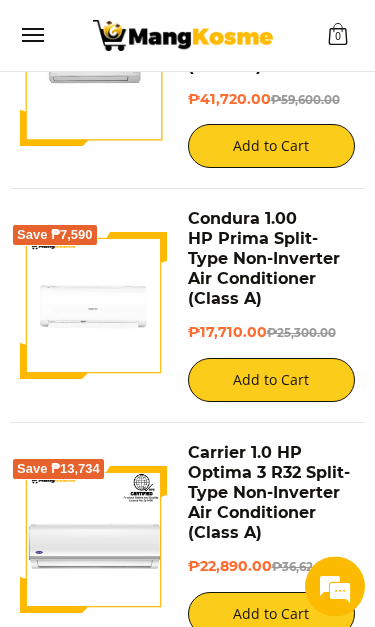 scroll, scrollTop: 1074, scrollLeft: 0, axis: vertical 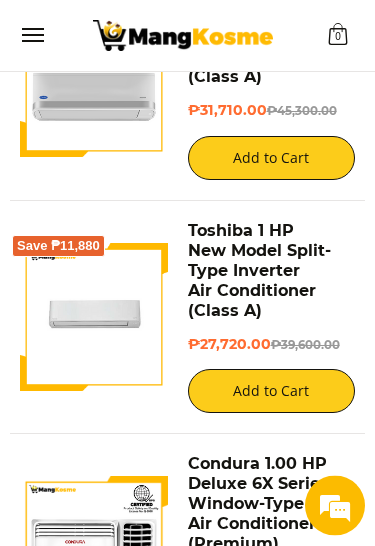 click at bounding box center (32, 35) 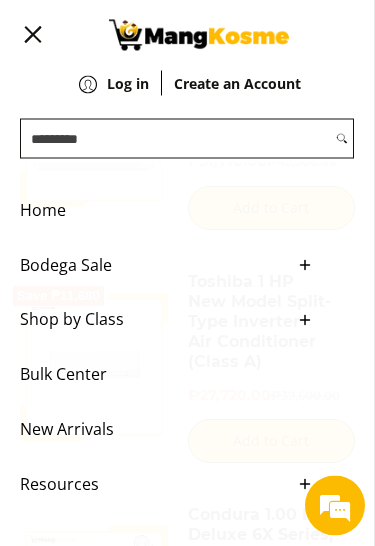 scroll, scrollTop: 3541, scrollLeft: 0, axis: vertical 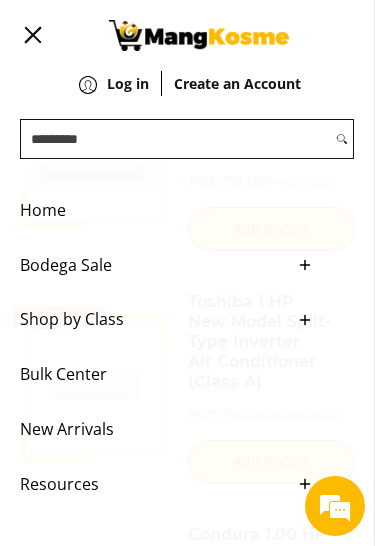 click on "Shop by Class" at bounding box center [152, 319] 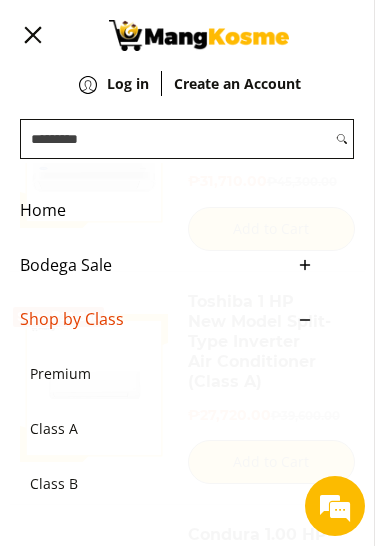 click on "Class B" at bounding box center [157, 484] 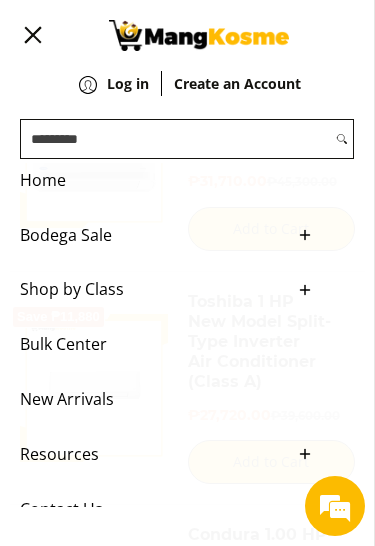 scroll, scrollTop: 26, scrollLeft: 0, axis: vertical 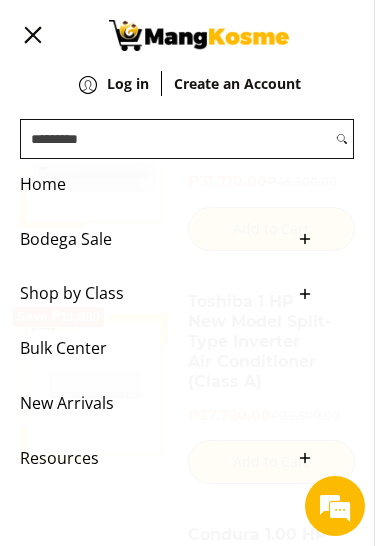 click on "Shop by Class" at bounding box center [152, 293] 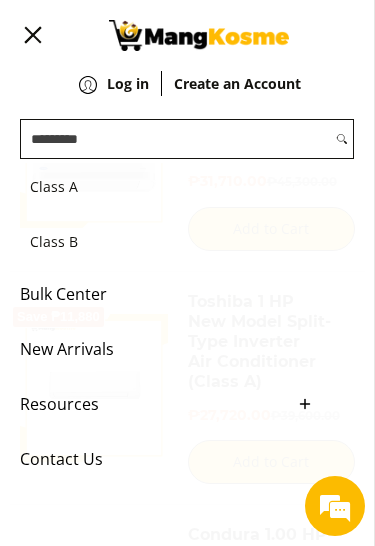 scroll, scrollTop: 252, scrollLeft: 0, axis: vertical 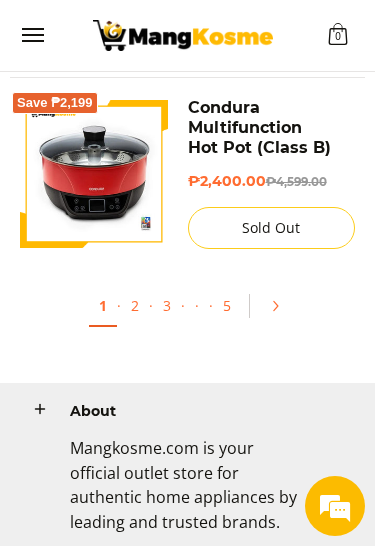 click on "2" at bounding box center [135, 305] 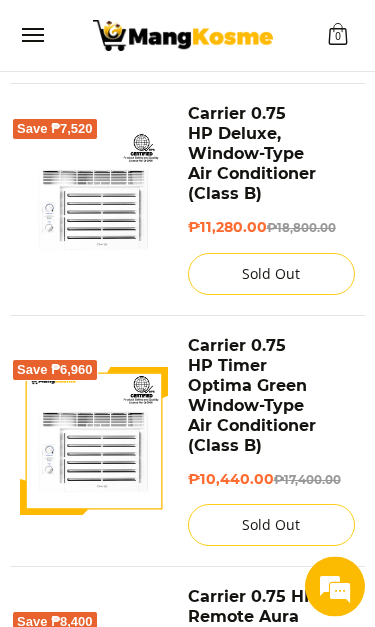 scroll, scrollTop: 729, scrollLeft: 0, axis: vertical 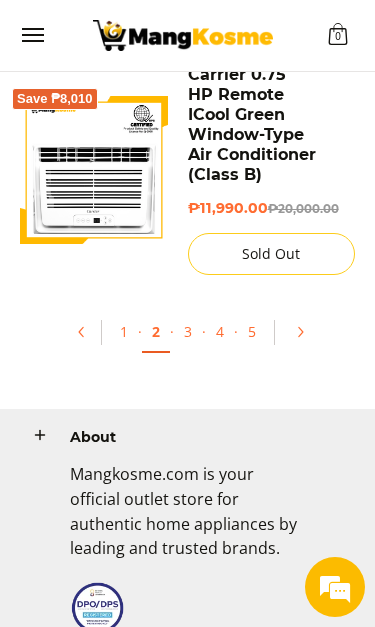 click on "3" at bounding box center [188, 331] 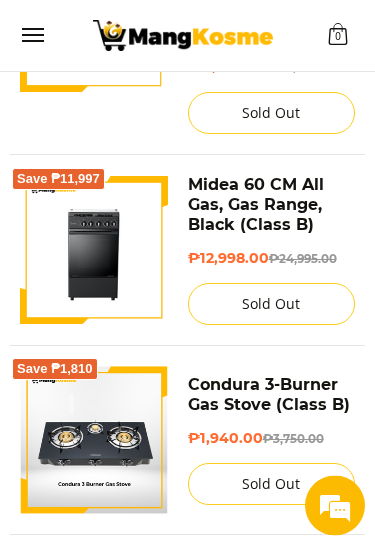 scroll, scrollTop: 2855, scrollLeft: 0, axis: vertical 